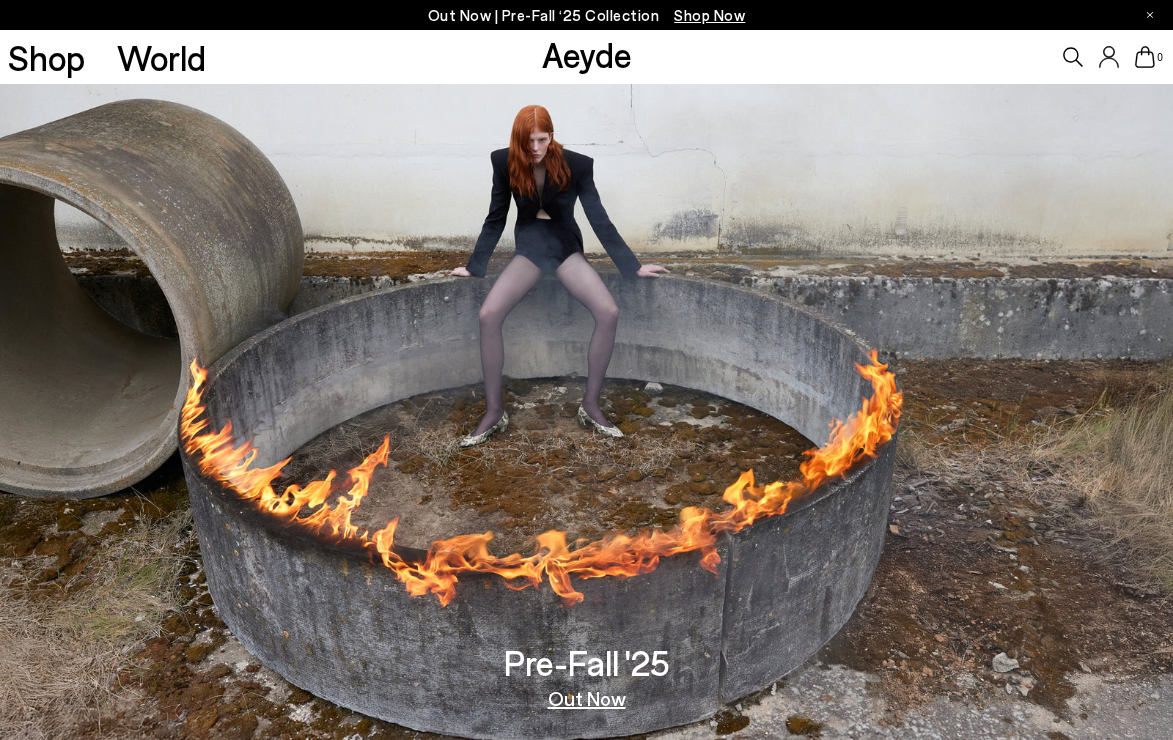 scroll, scrollTop: 1242, scrollLeft: 0, axis: vertical 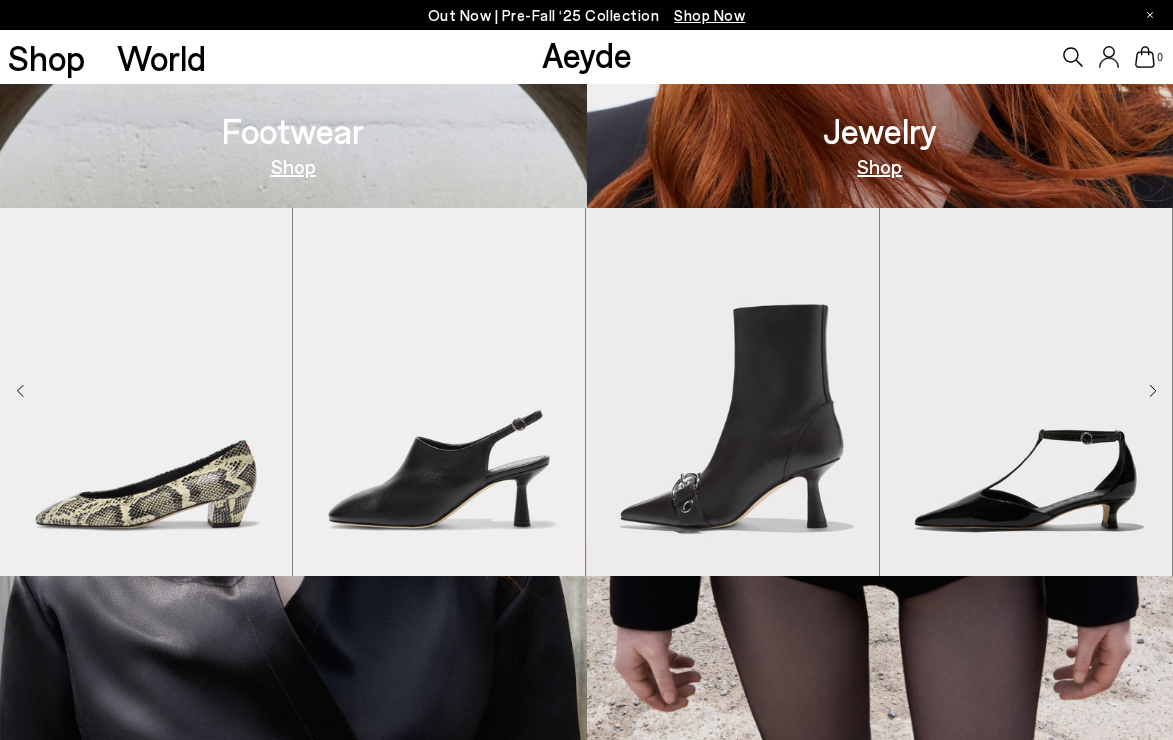 click 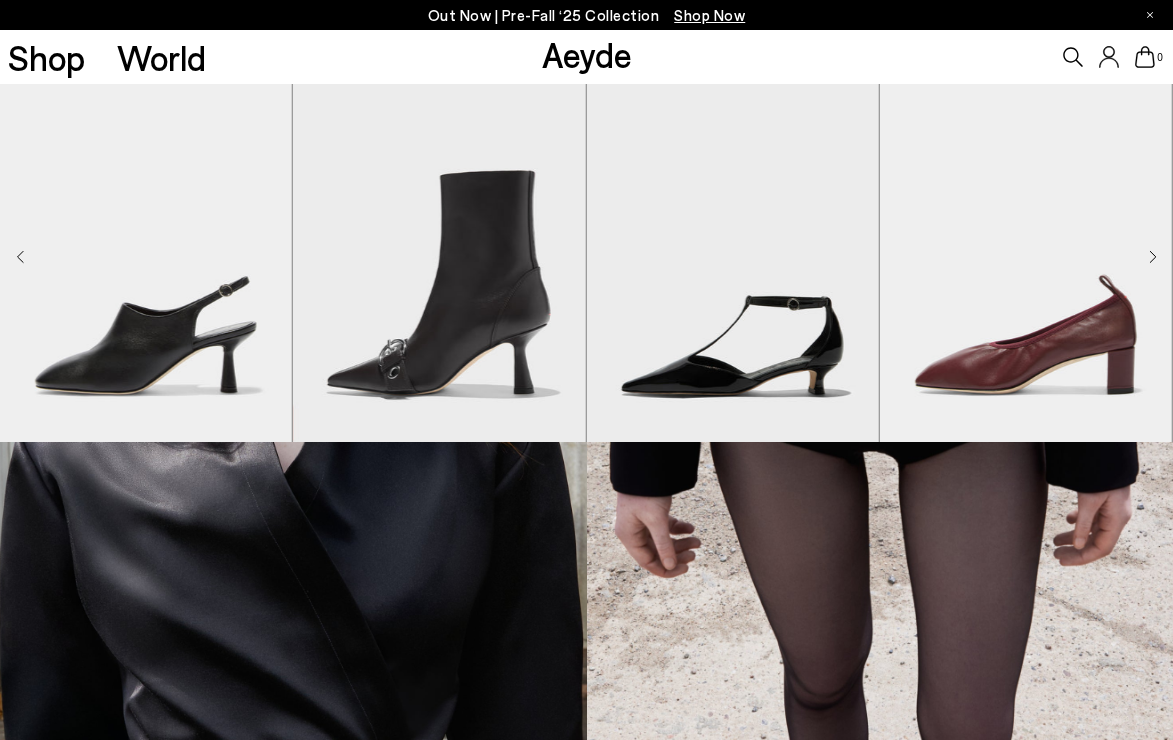 scroll, scrollTop: 1337, scrollLeft: 0, axis: vertical 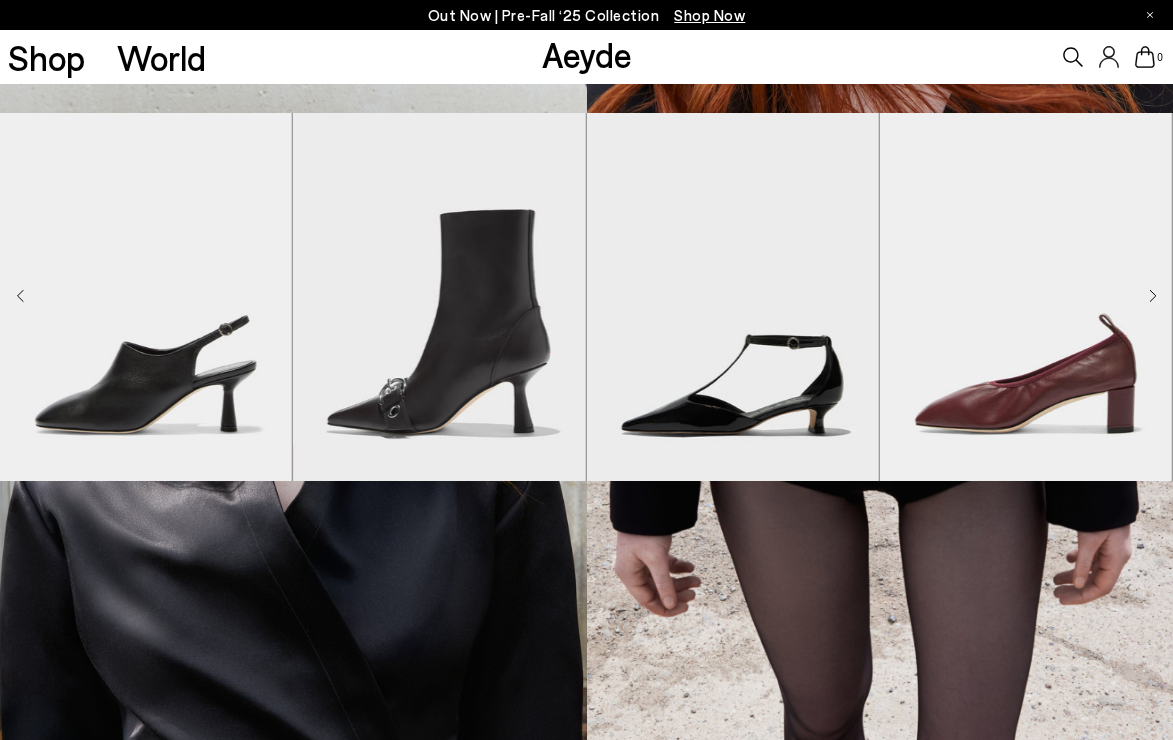 click 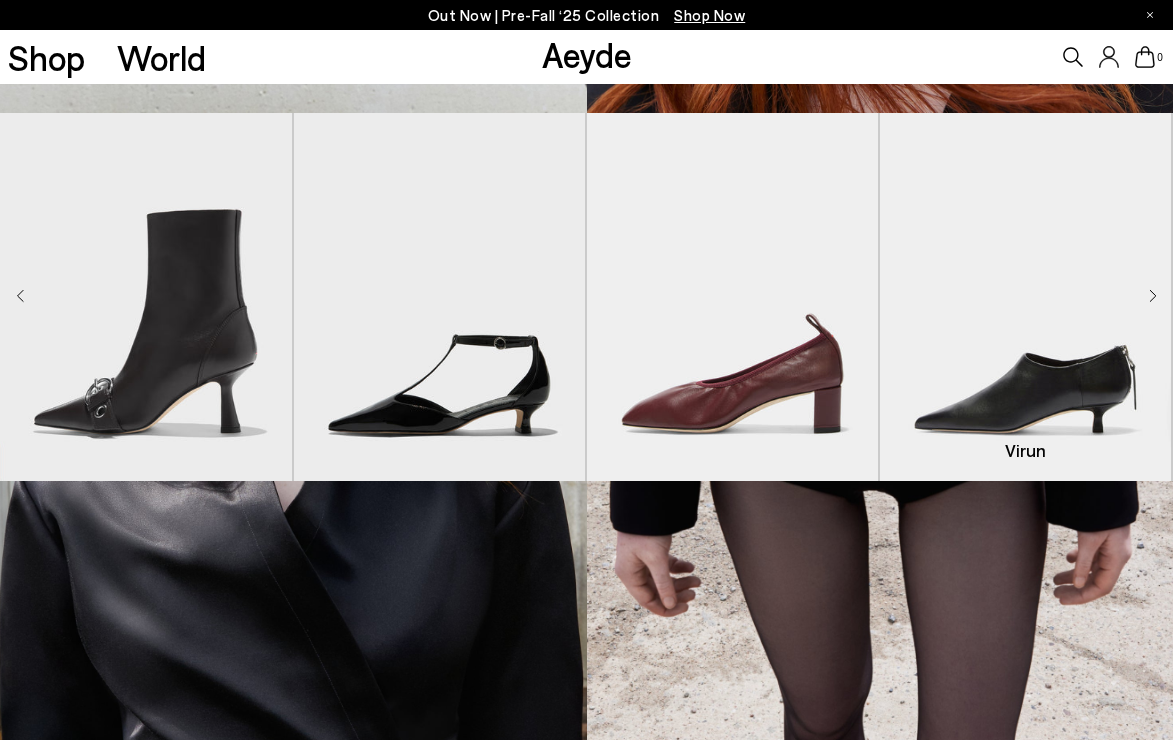 click at bounding box center [1025, 297] 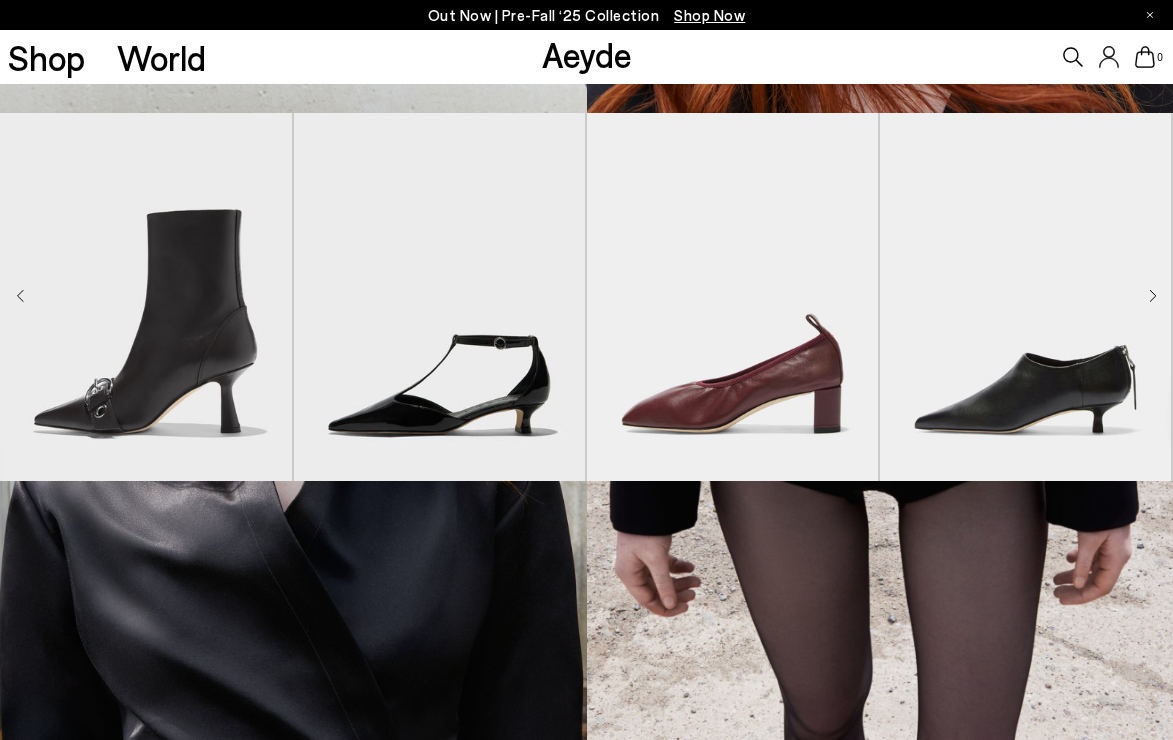 click at bounding box center (1153, 297) 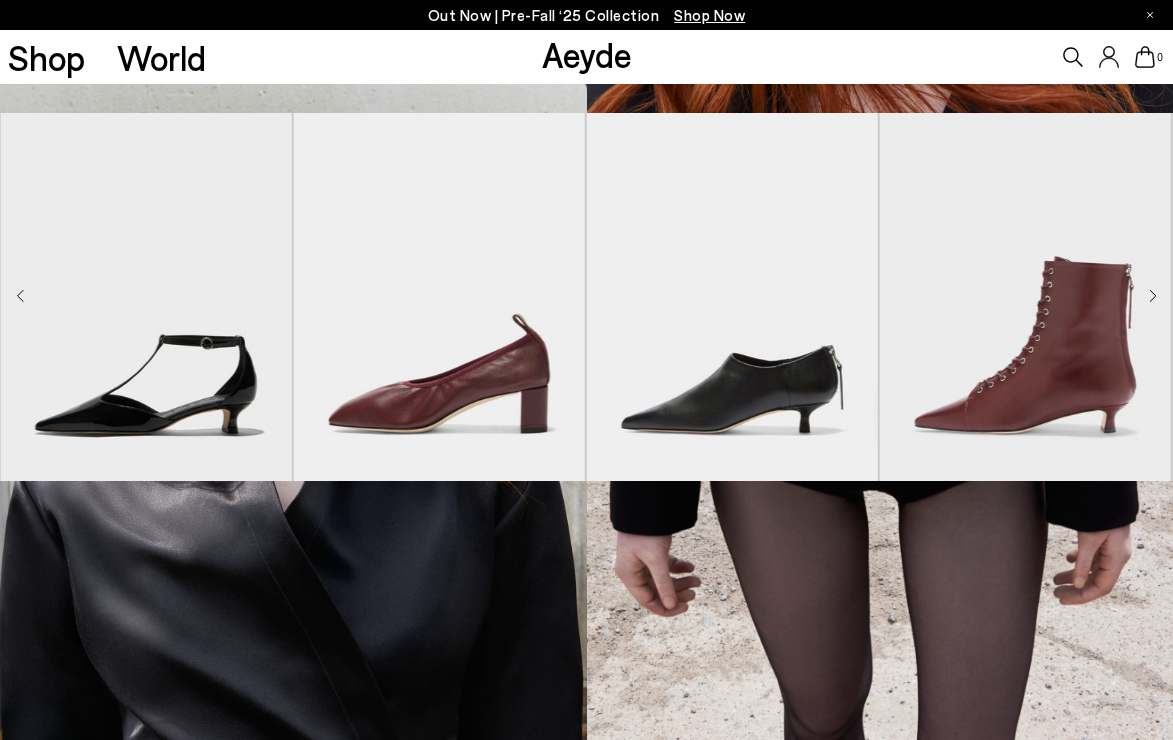 click at bounding box center [1153, 297] 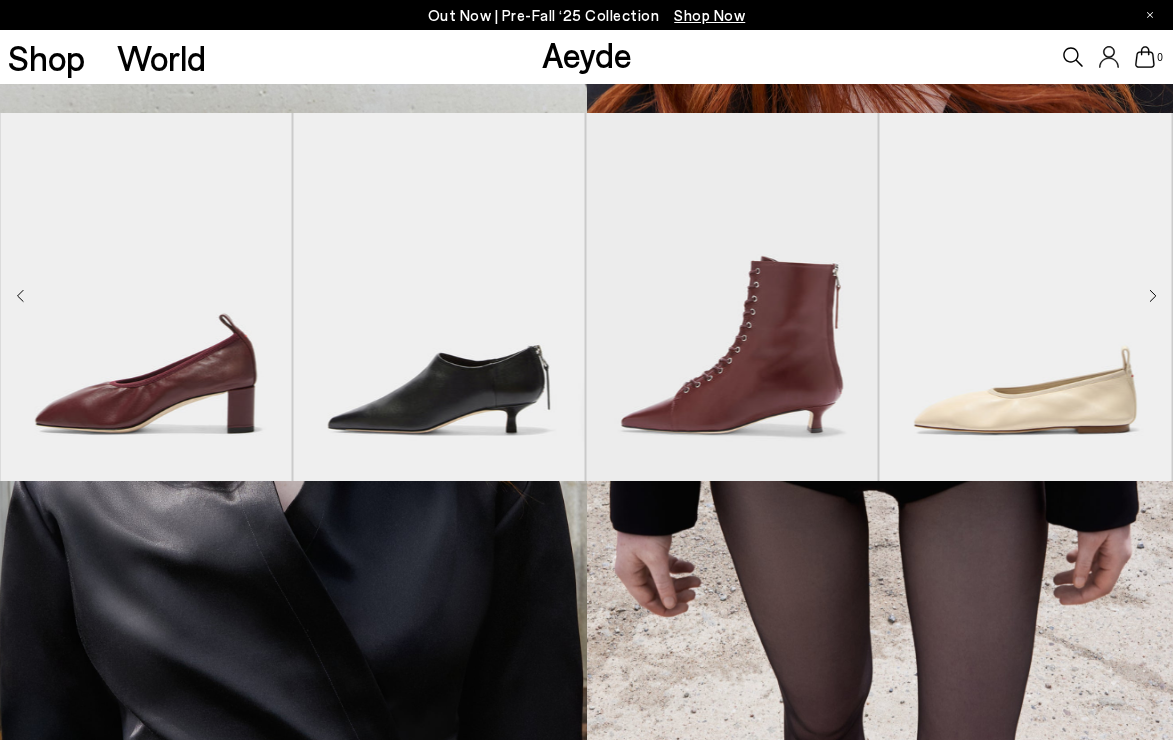 click at bounding box center (1153, 297) 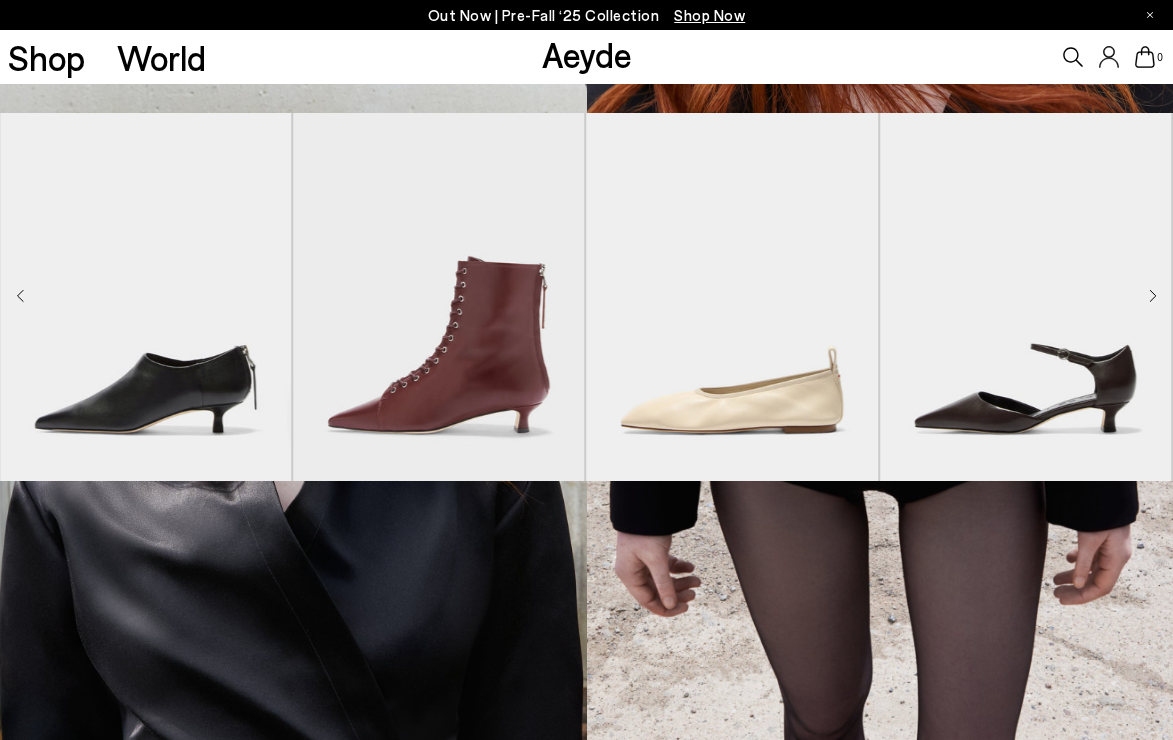click at bounding box center [1153, 297] 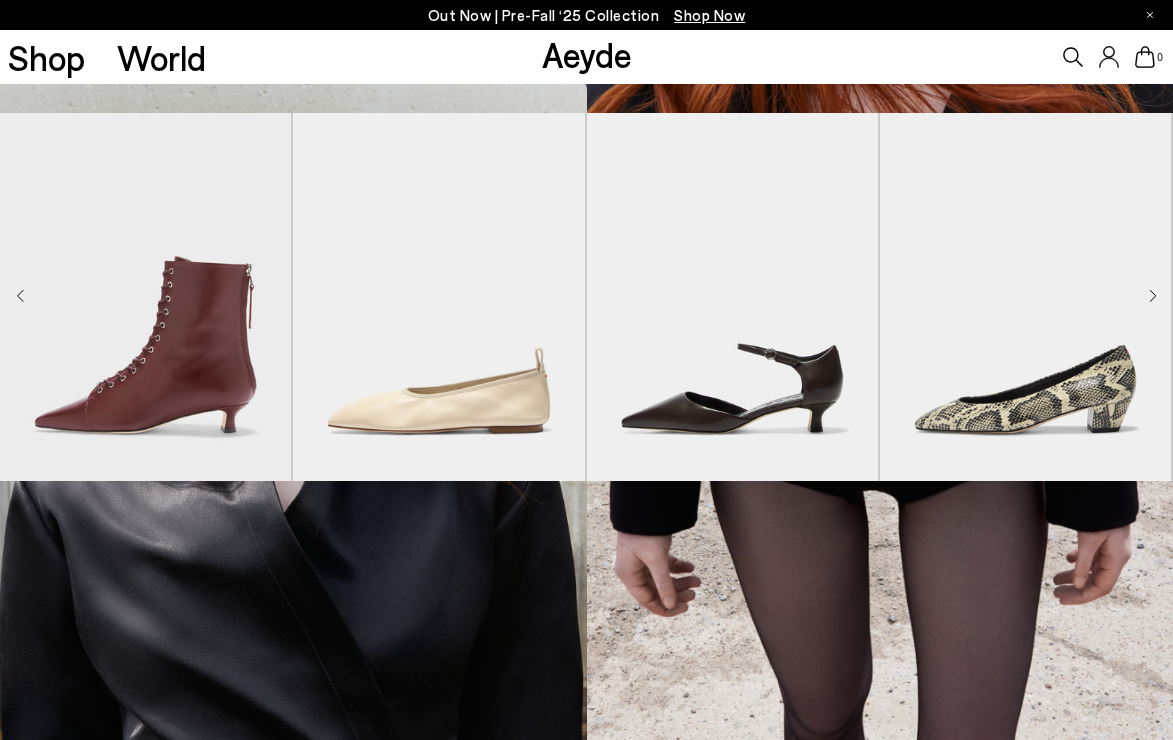 click at bounding box center (1153, 297) 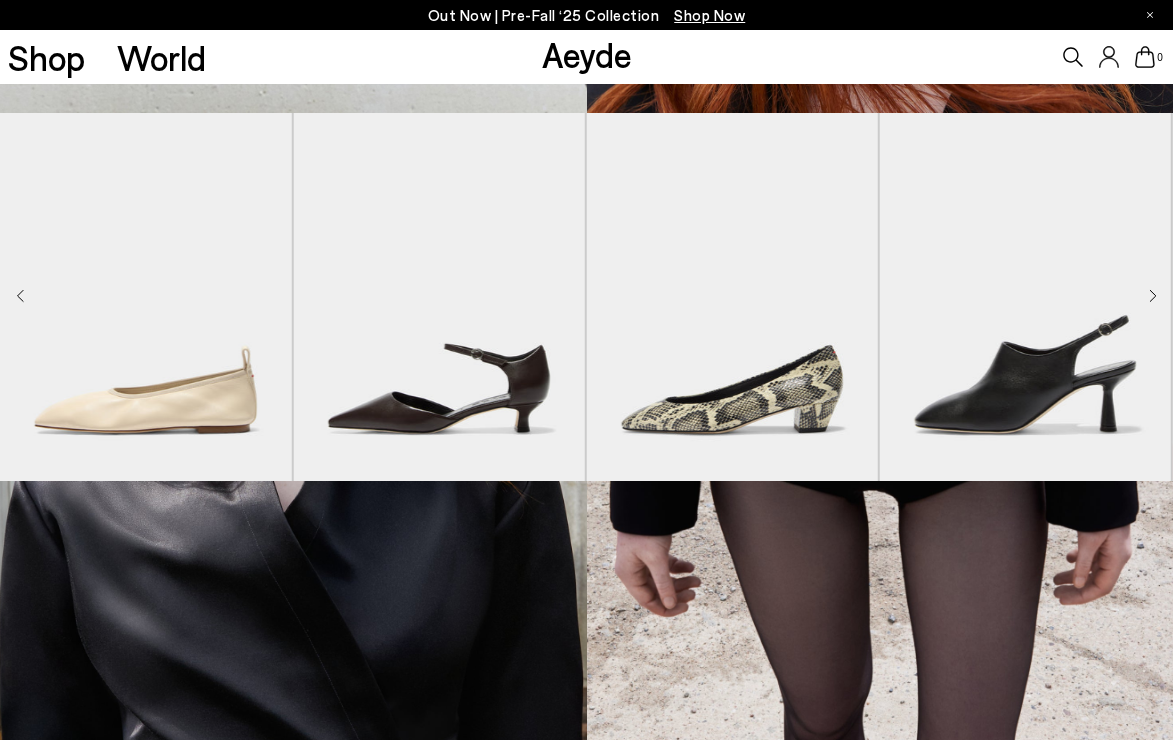 click at bounding box center (1153, 297) 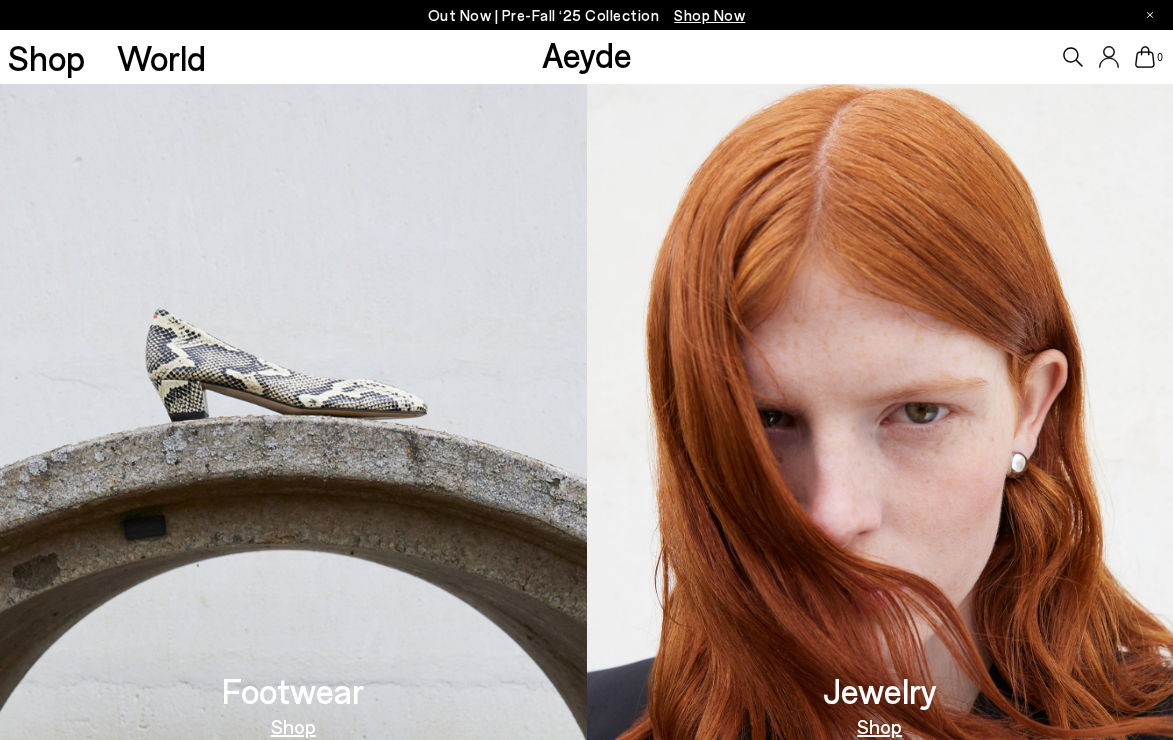 scroll, scrollTop: 232, scrollLeft: 0, axis: vertical 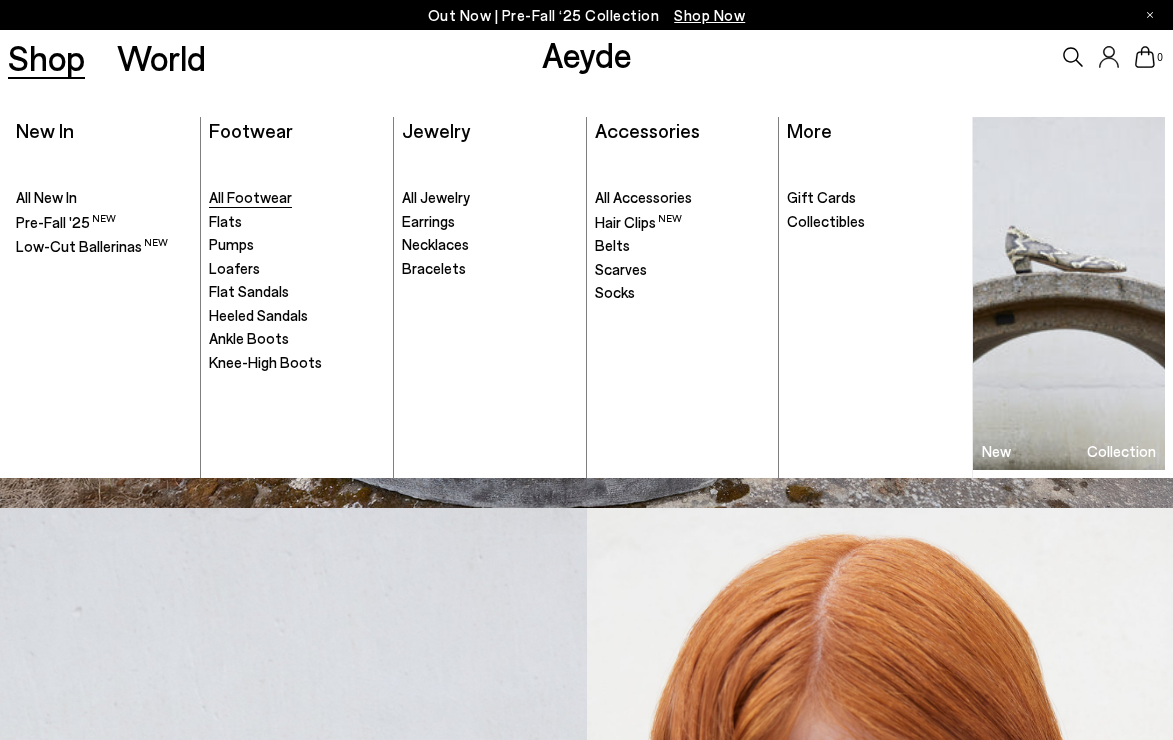 click on "All Footwear" at bounding box center [250, 197] 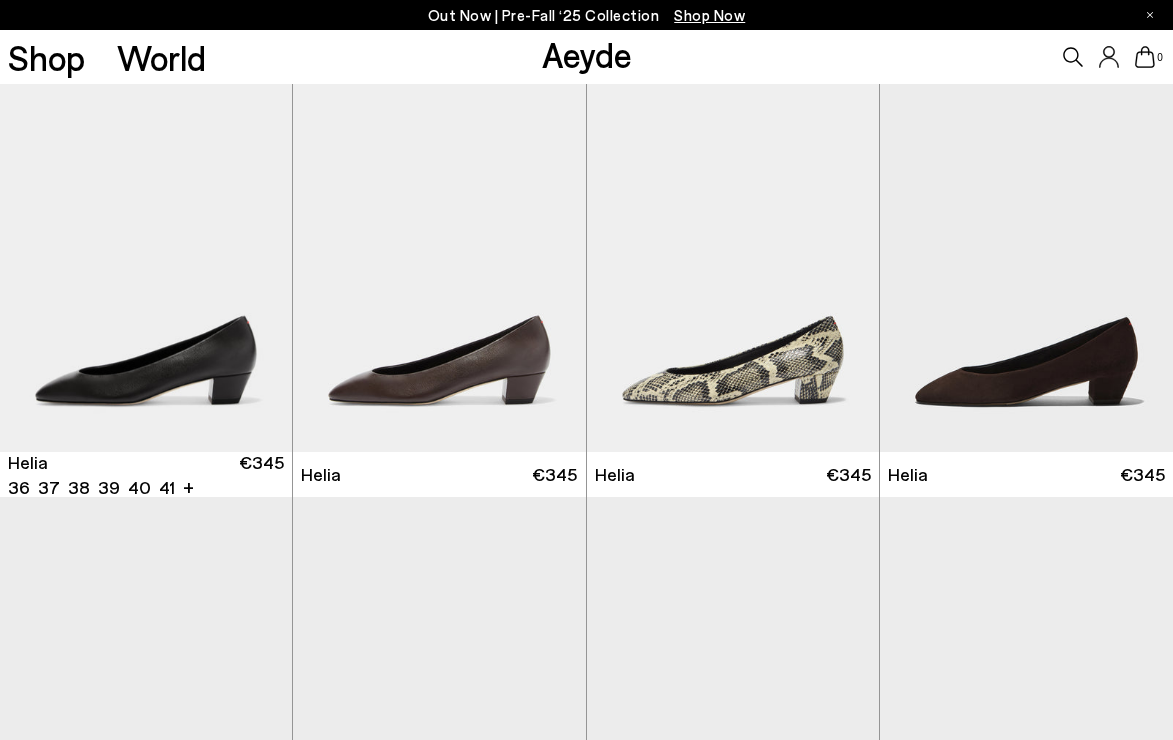 scroll, scrollTop: 0, scrollLeft: 0, axis: both 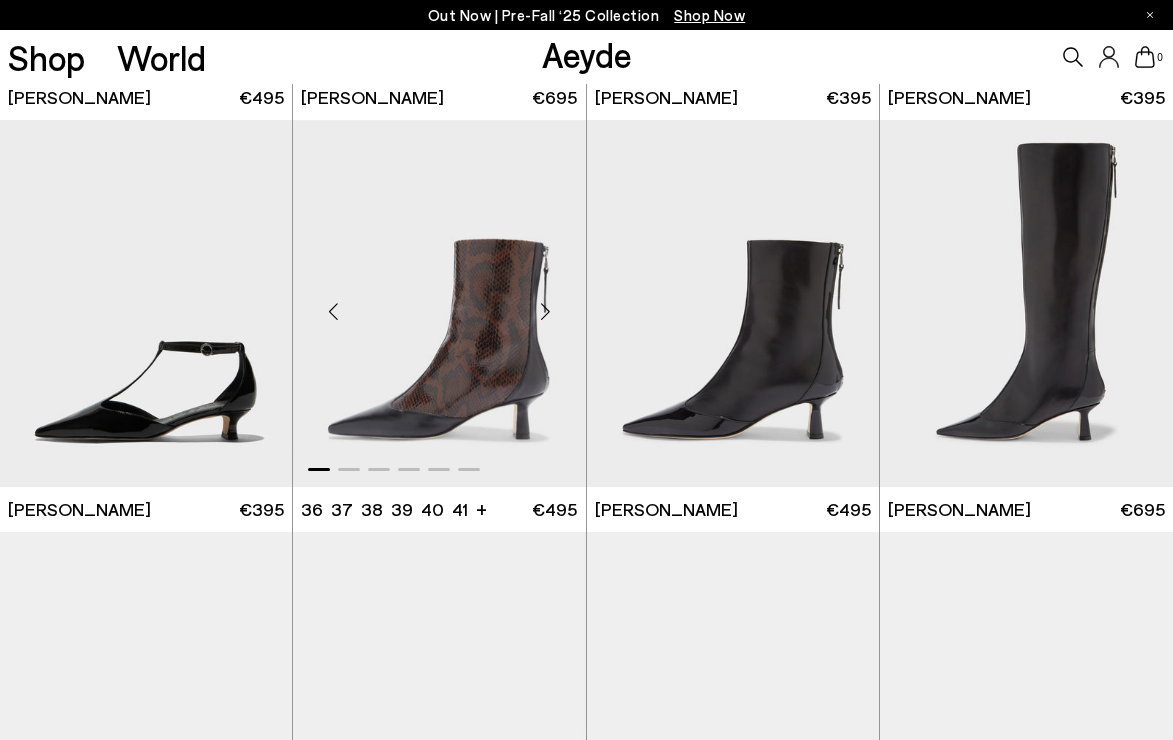click at bounding box center (546, 312) 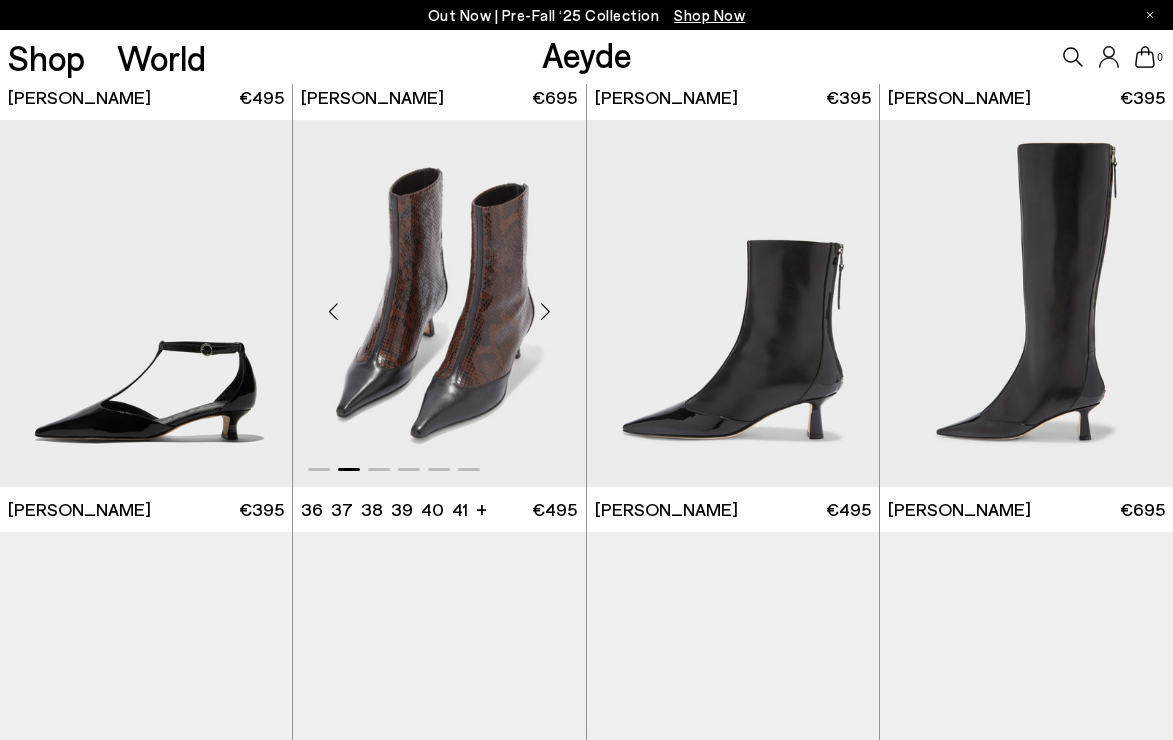 click at bounding box center (546, 312) 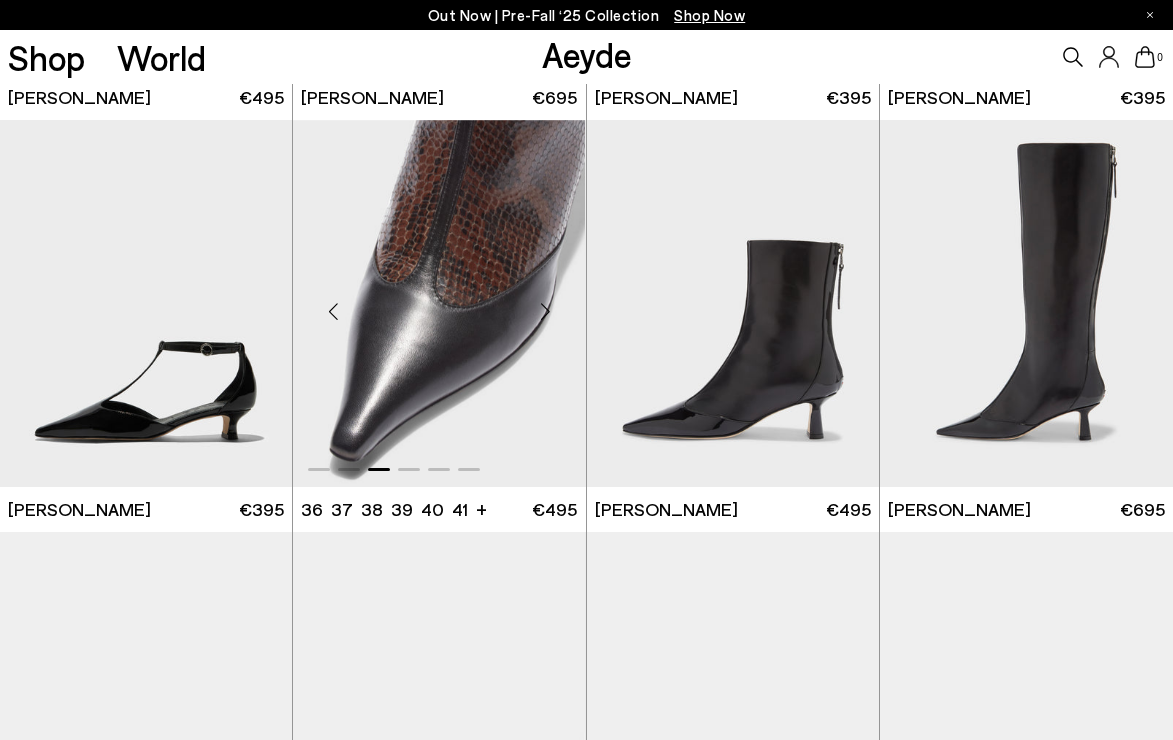 click at bounding box center [546, 312] 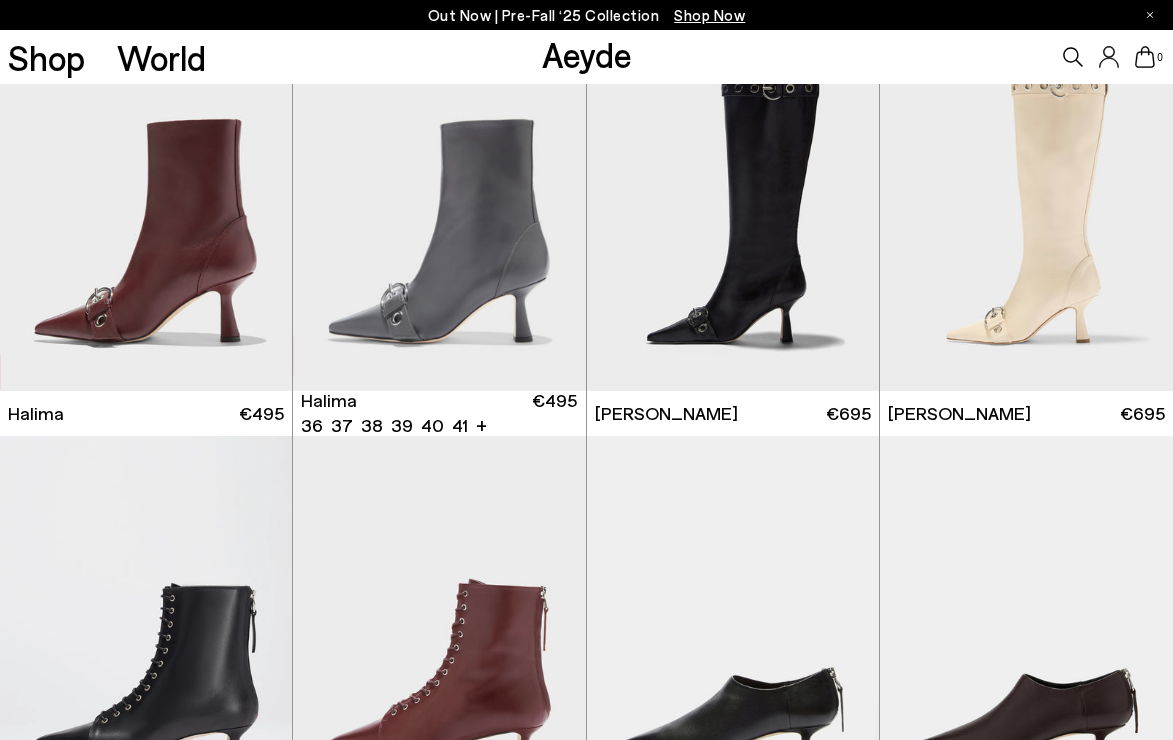 scroll, scrollTop: 6827, scrollLeft: 0, axis: vertical 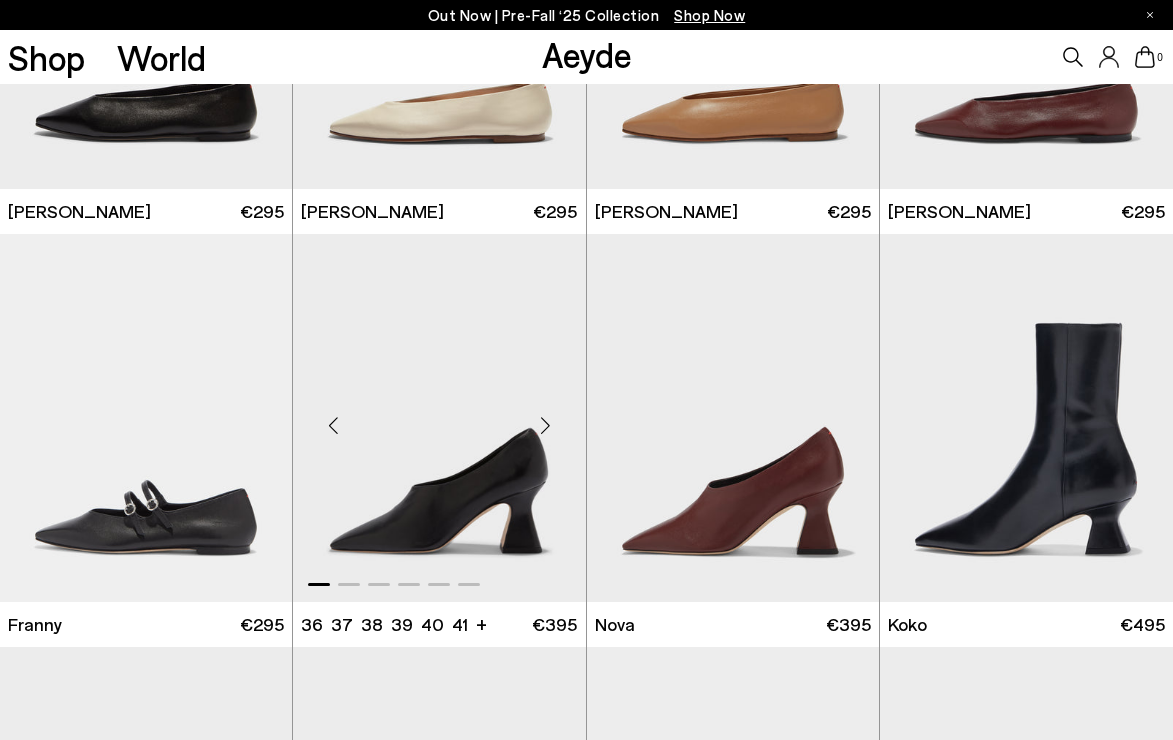 click at bounding box center (546, 426) 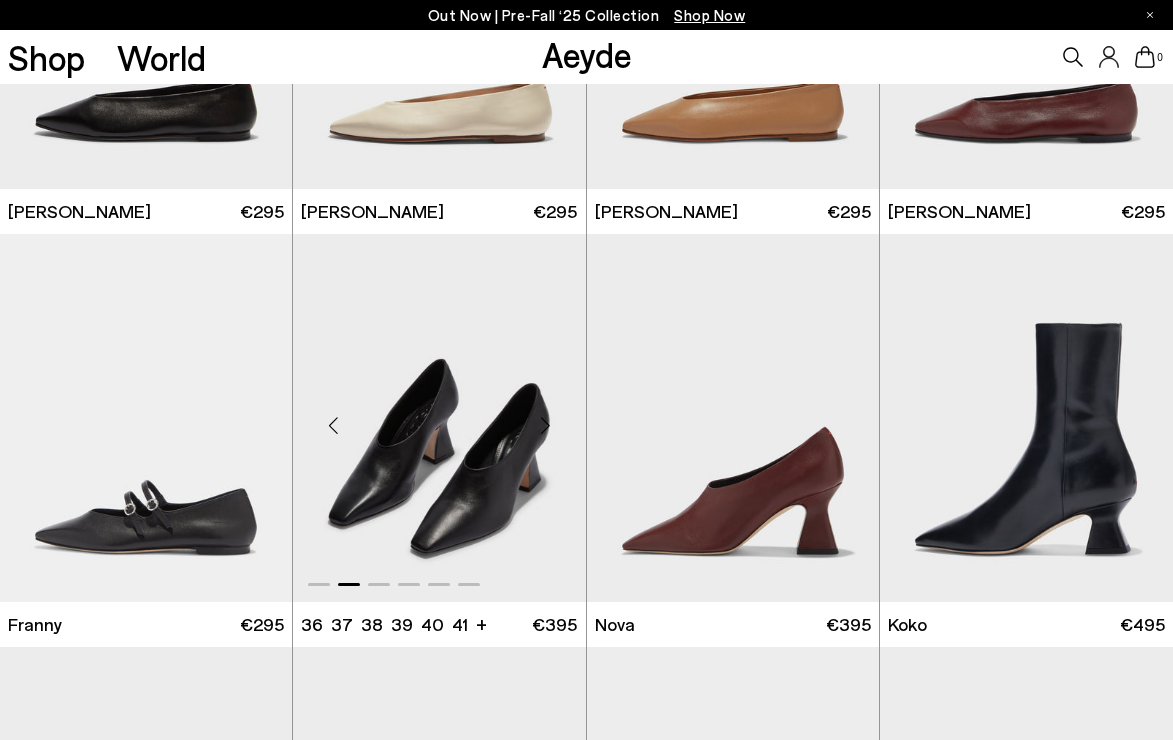 click at bounding box center (546, 426) 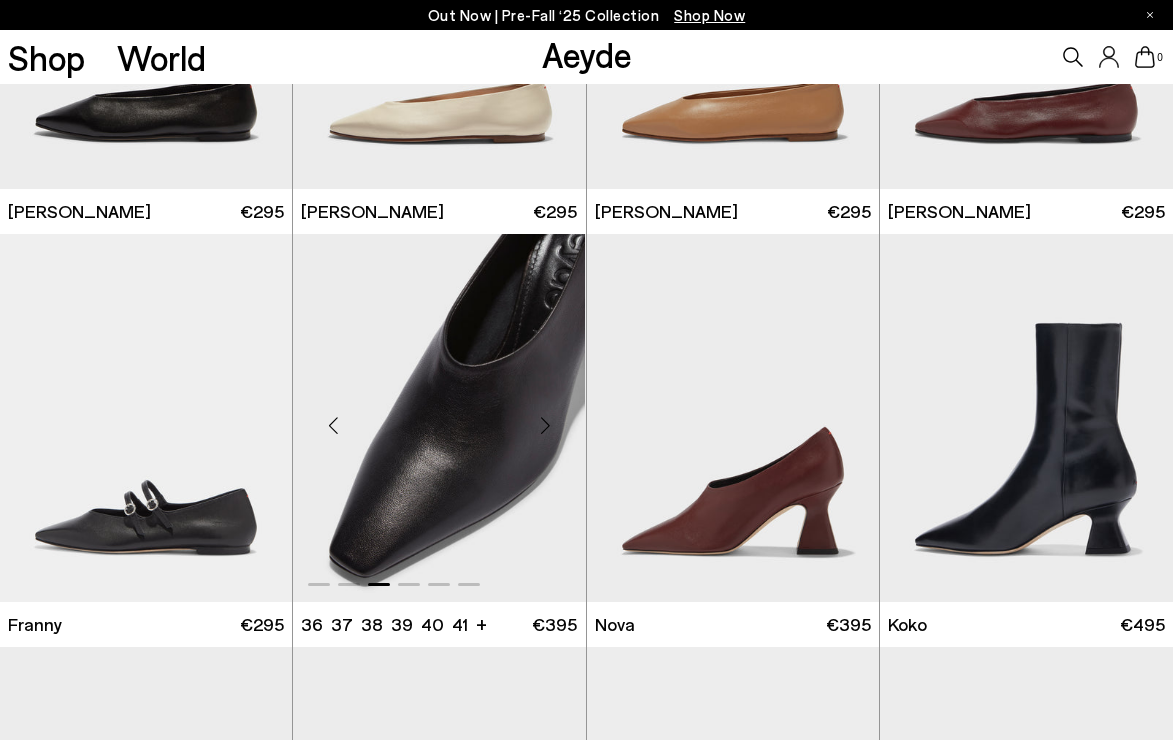 click at bounding box center [546, 426] 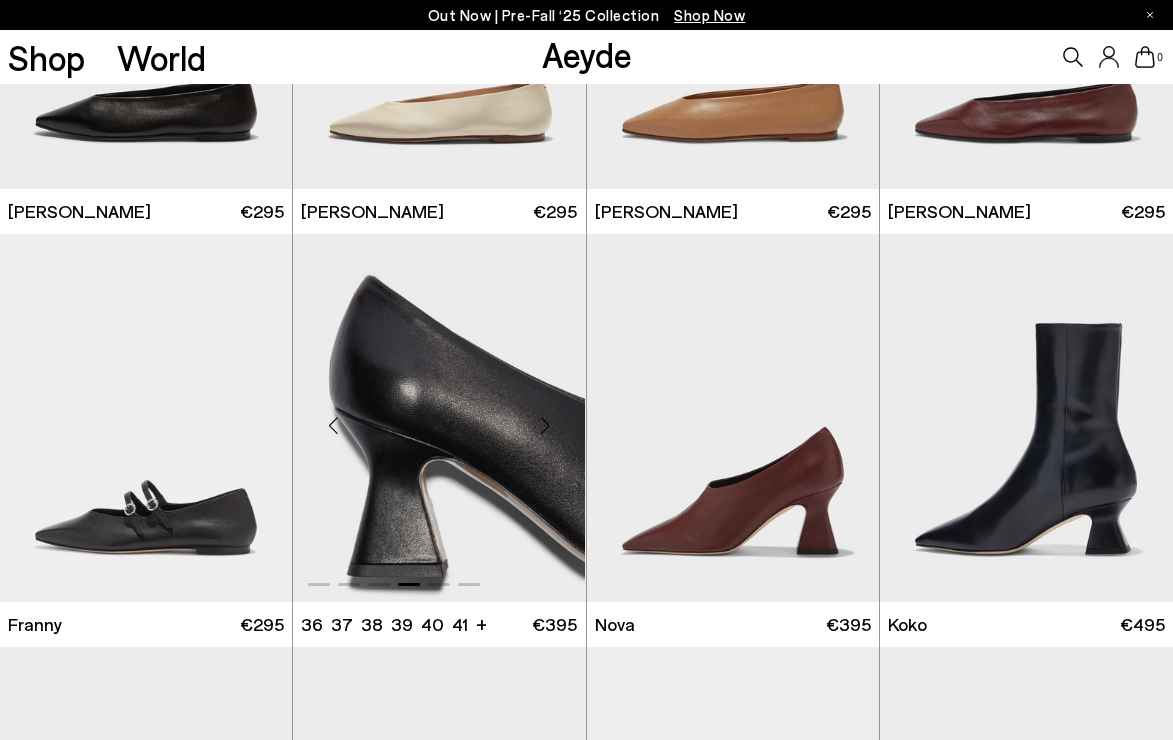 click at bounding box center [546, 426] 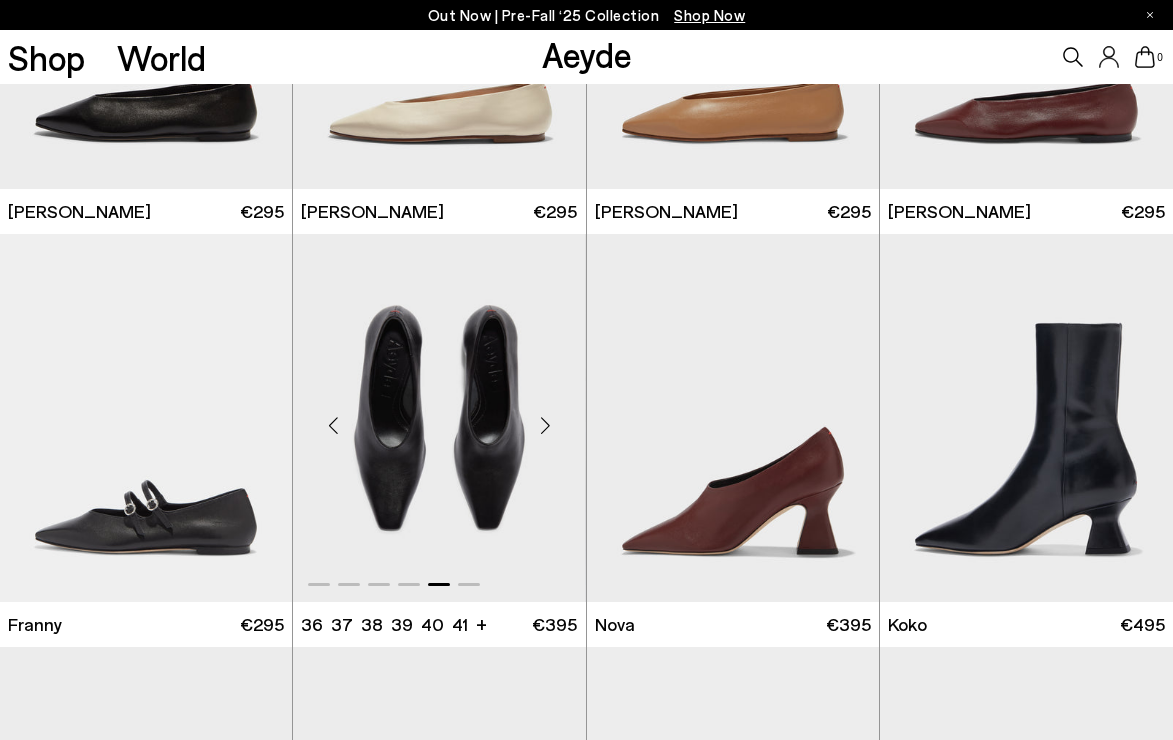 click at bounding box center (546, 426) 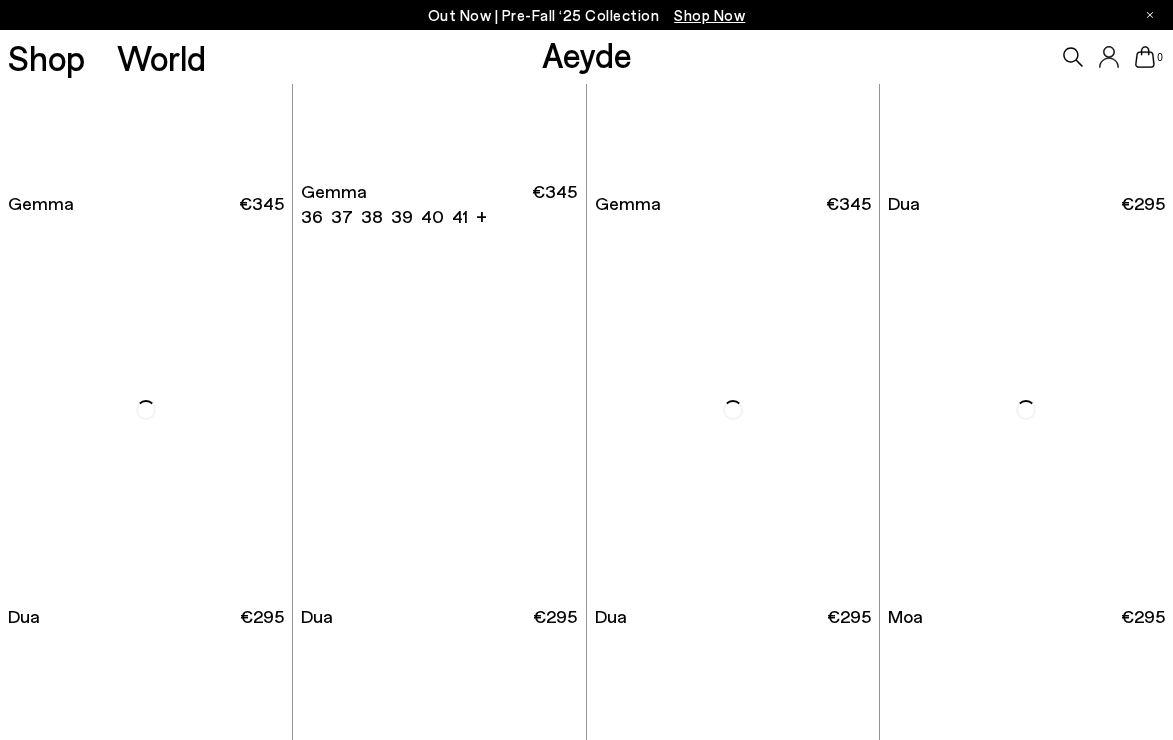 scroll, scrollTop: 12281, scrollLeft: 0, axis: vertical 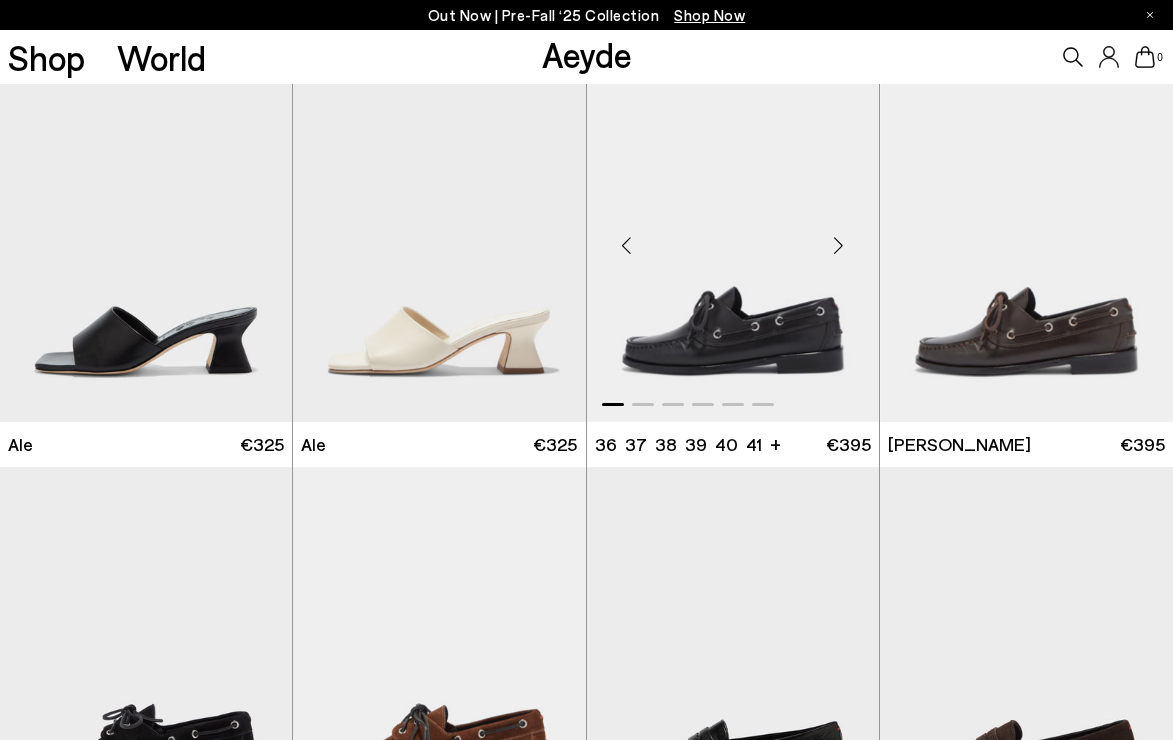 click at bounding box center [839, 246] 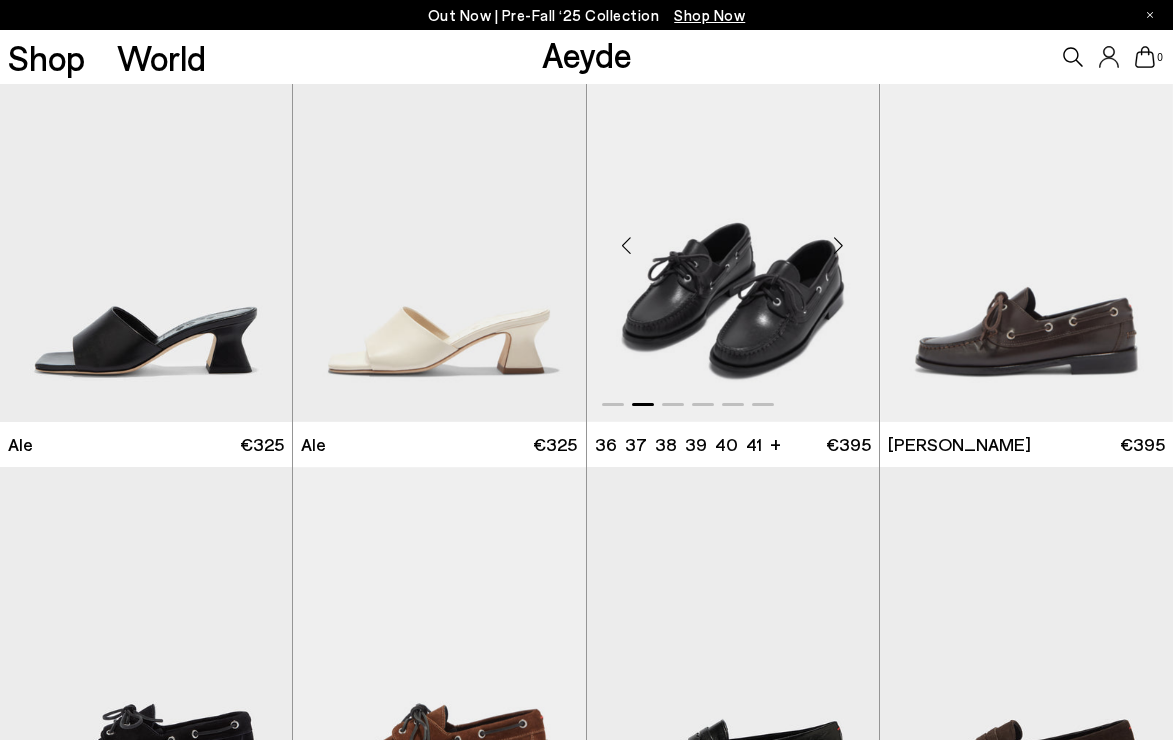 click at bounding box center [839, 246] 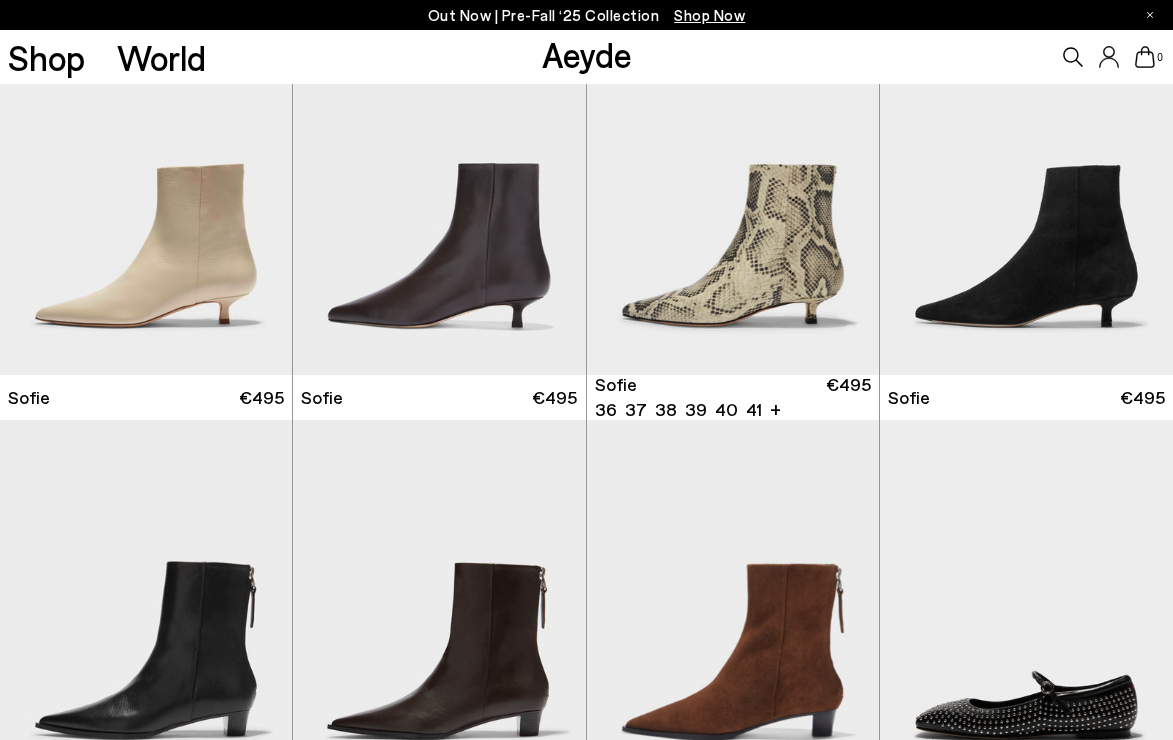 scroll, scrollTop: 23478, scrollLeft: 0, axis: vertical 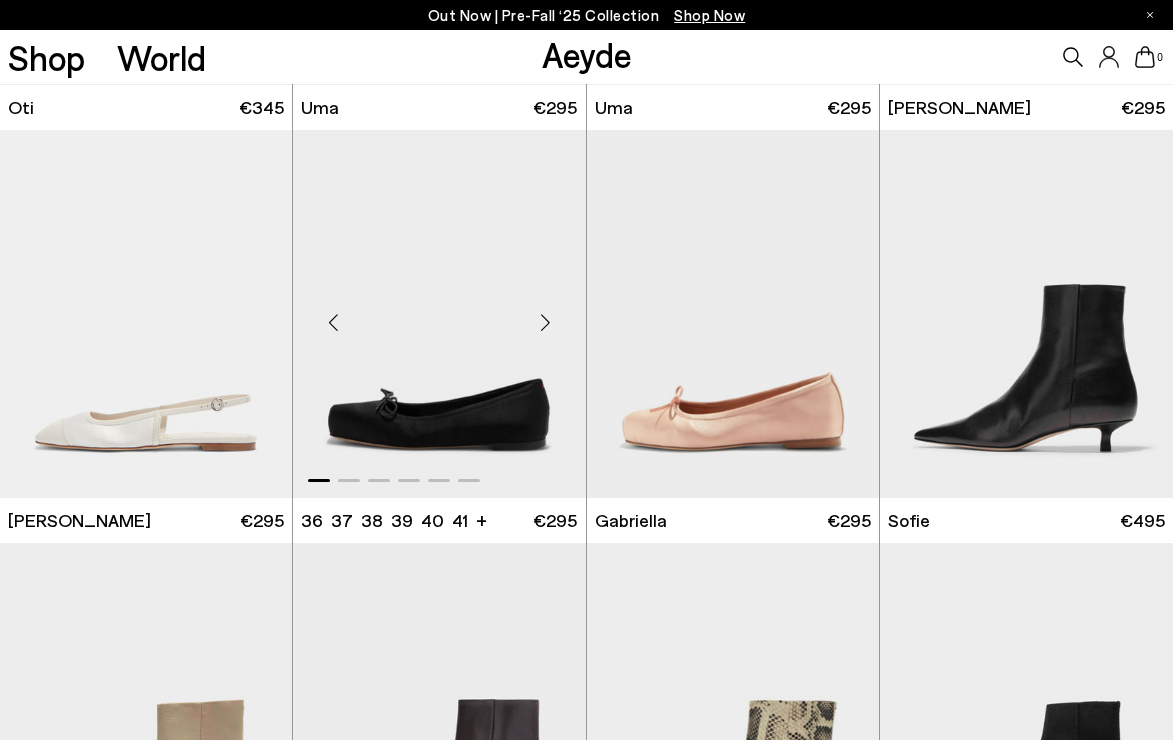 click at bounding box center (546, 322) 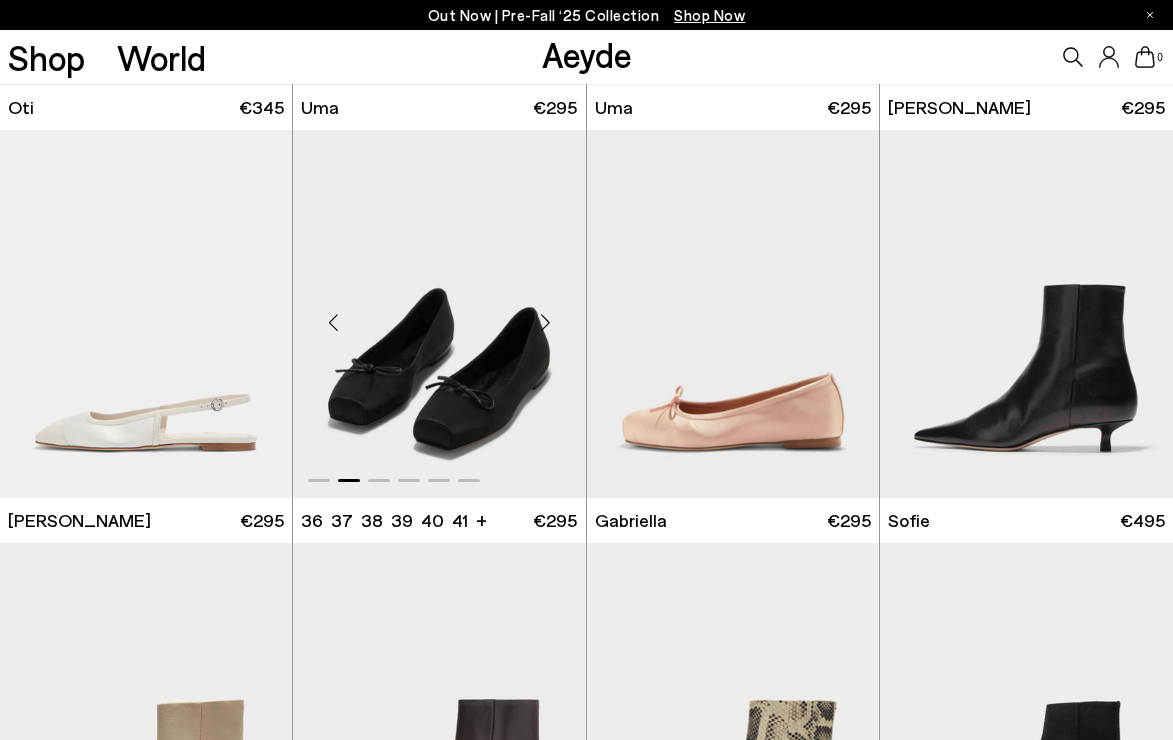 click at bounding box center (546, 322) 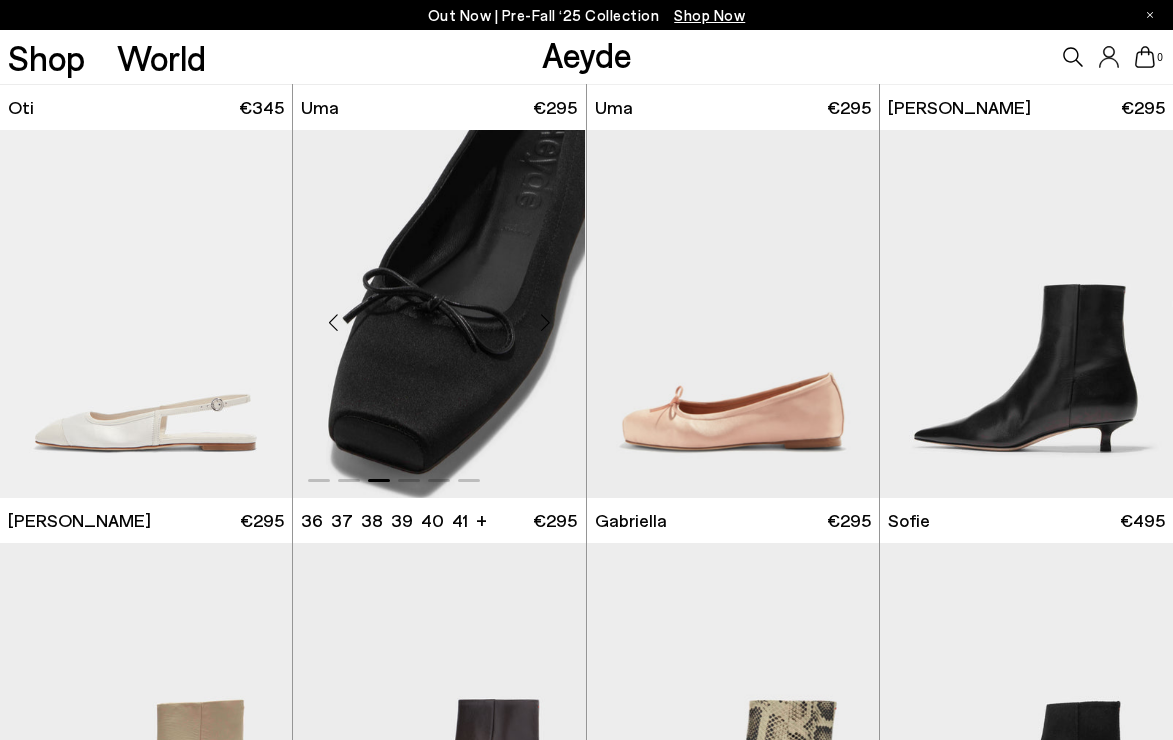 click at bounding box center [546, 322] 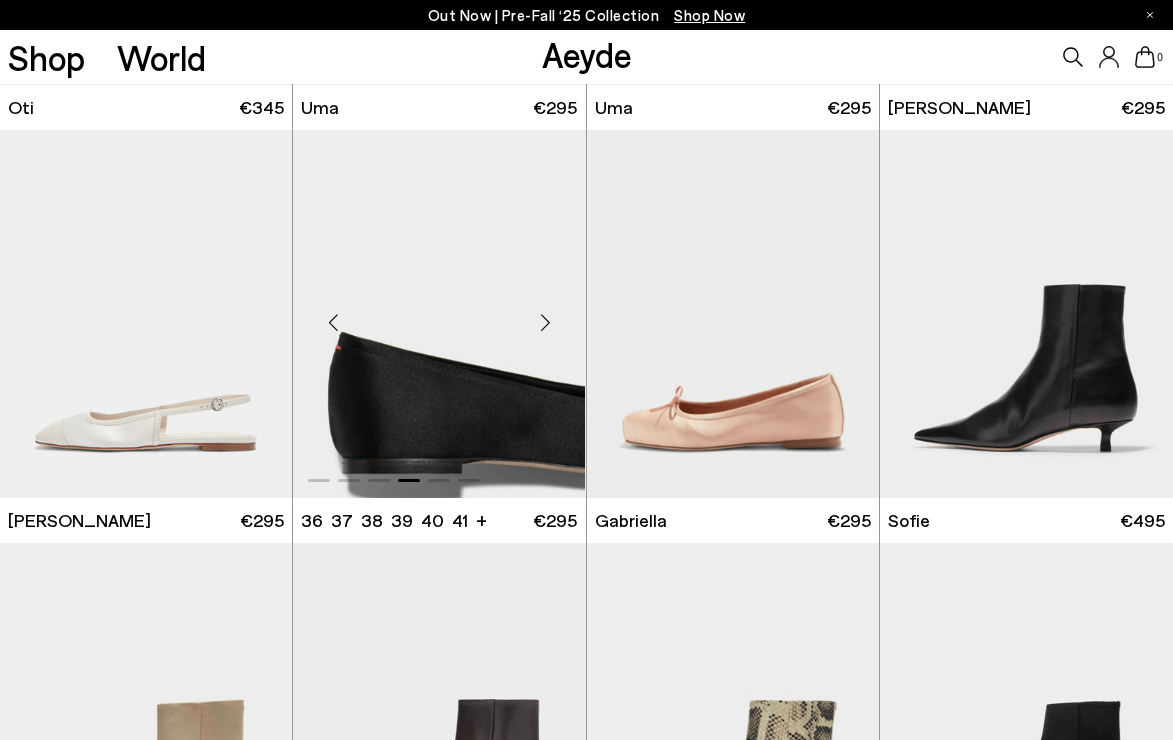 click at bounding box center [546, 322] 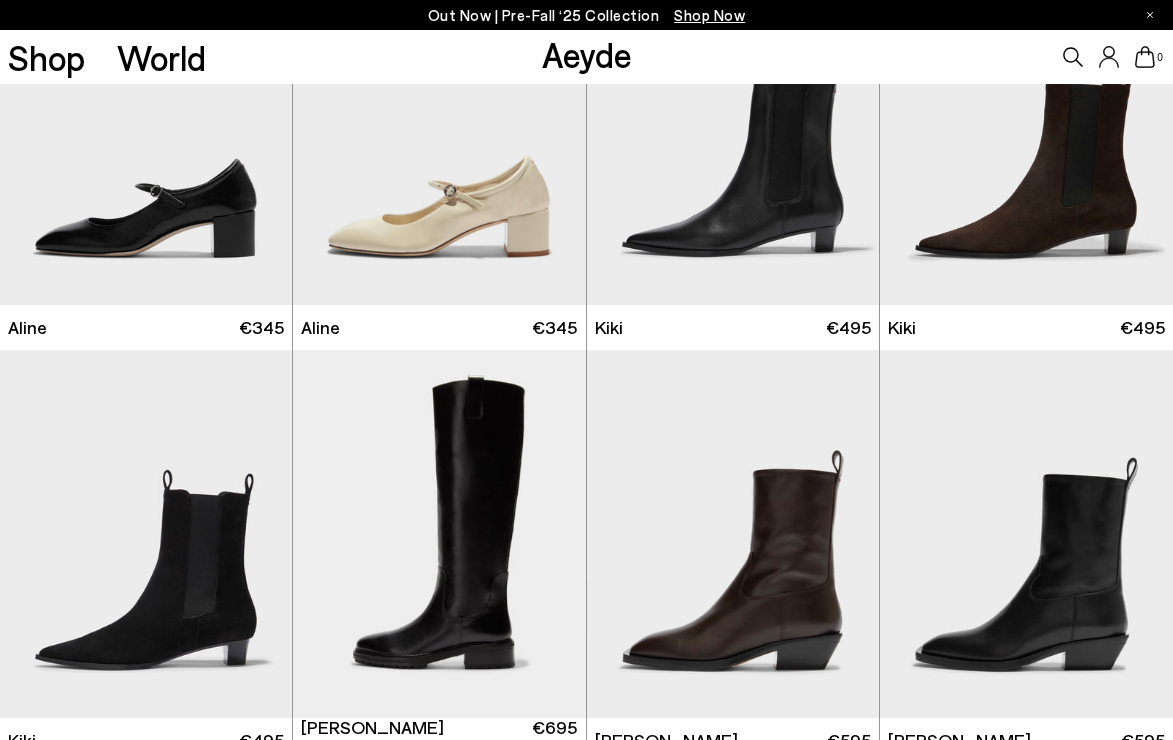 scroll, scrollTop: 25075, scrollLeft: 0, axis: vertical 